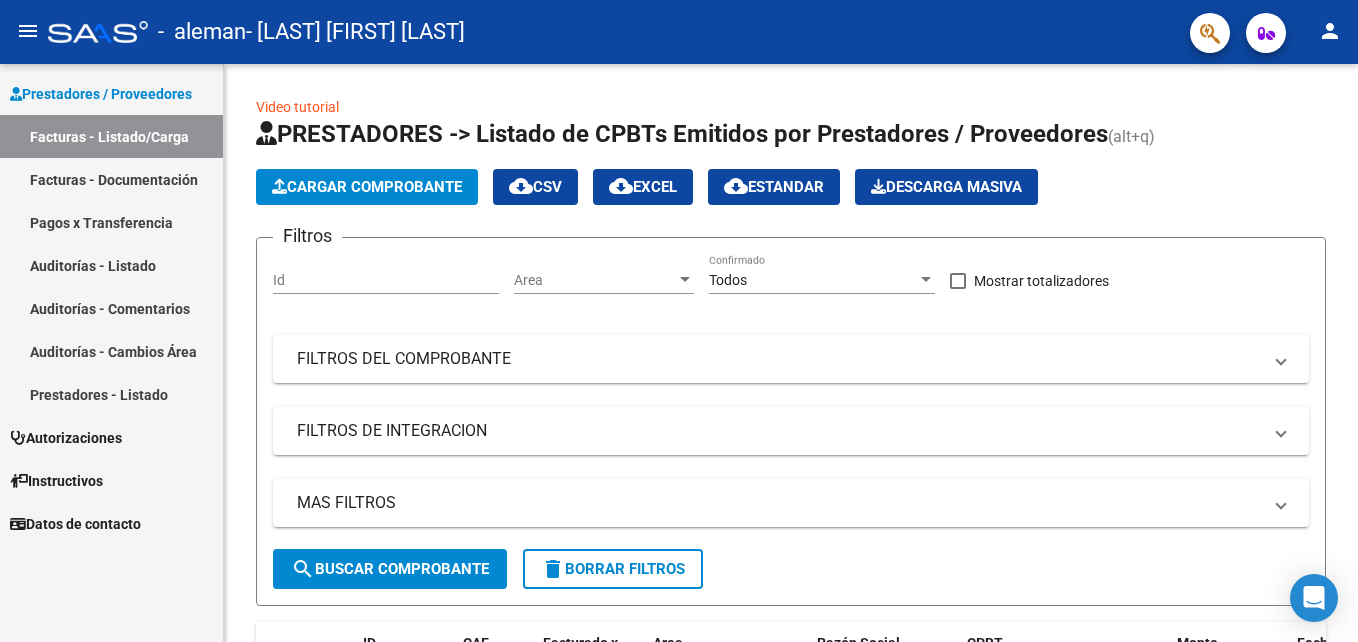 scroll, scrollTop: 0, scrollLeft: 0, axis: both 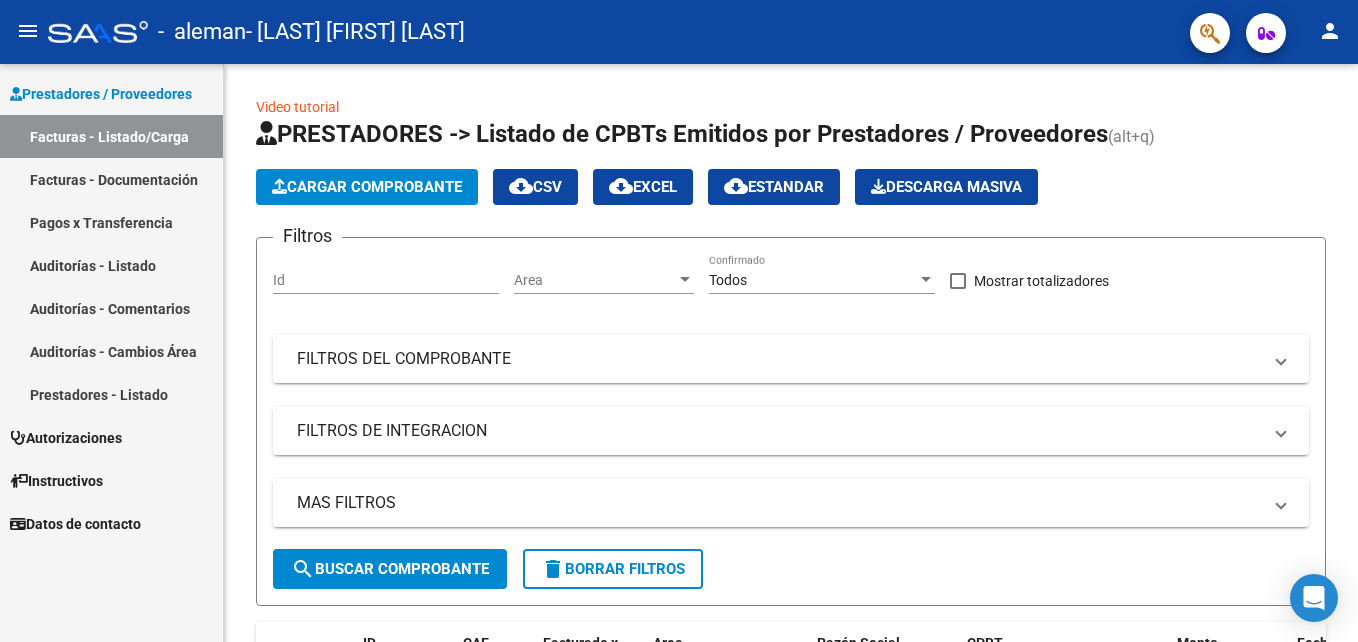 click on "Facturas - Documentación" at bounding box center (111, 179) 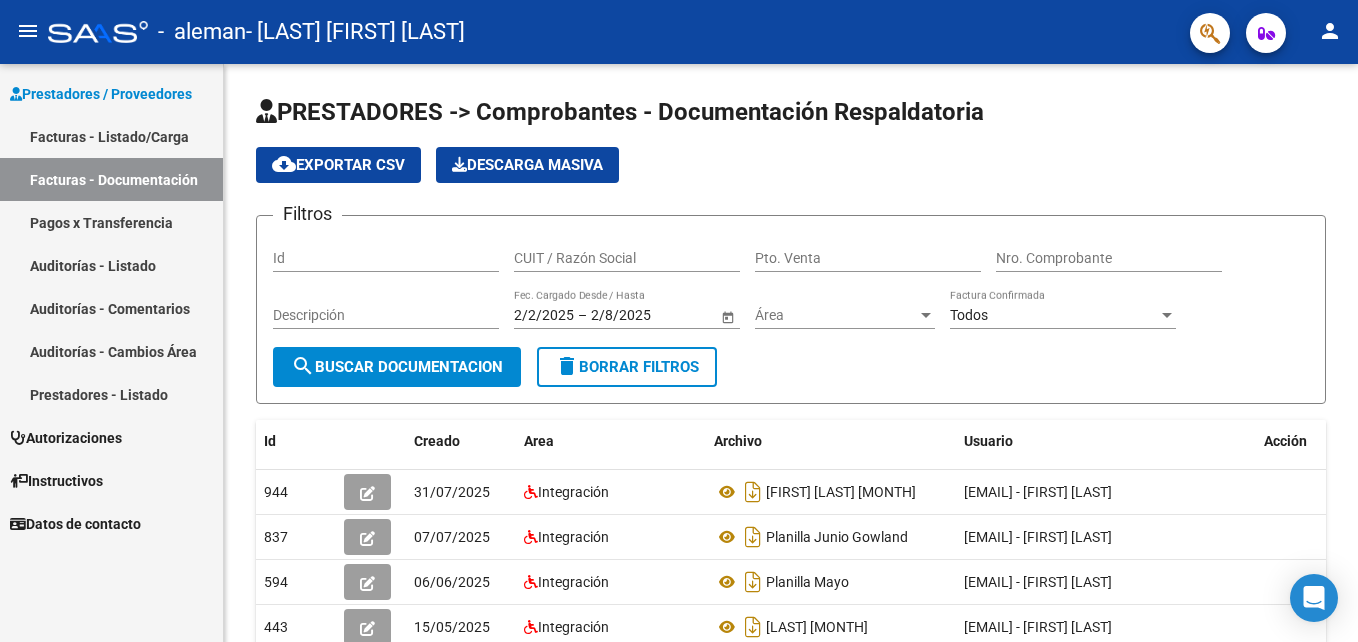 drag, startPoint x: 146, startPoint y: 182, endPoint x: 147, endPoint y: 141, distance: 41.01219 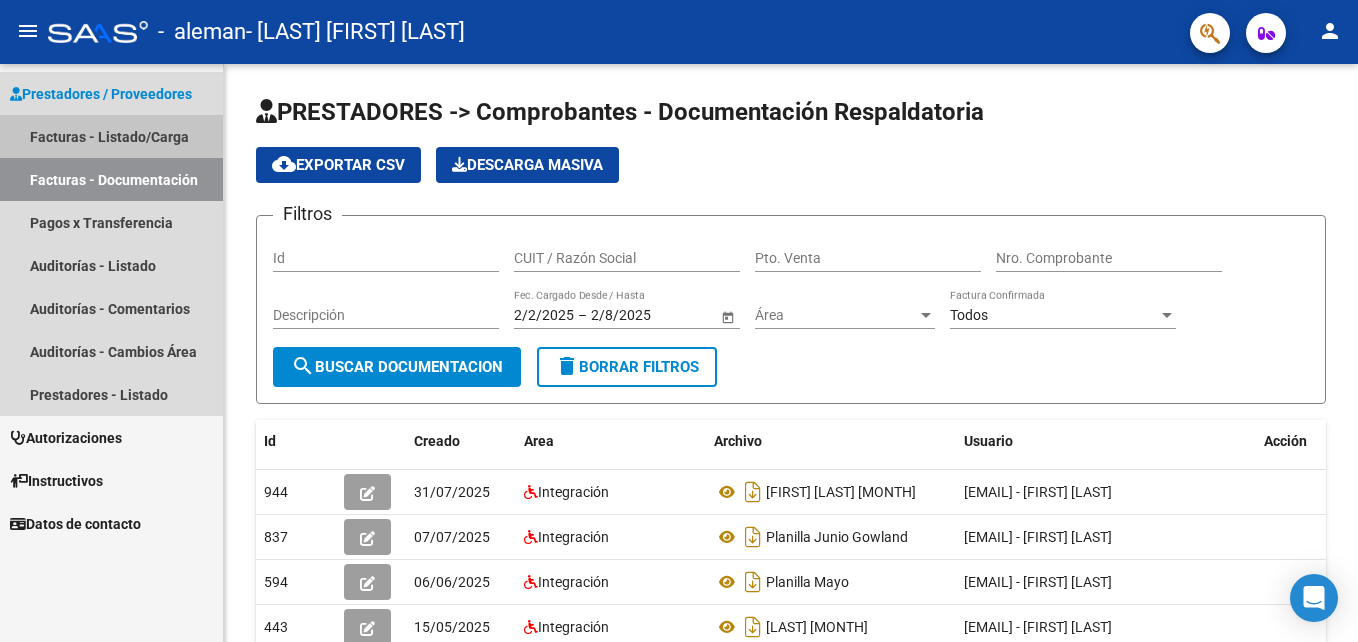 click on "Facturas - Listado/Carga" at bounding box center (111, 136) 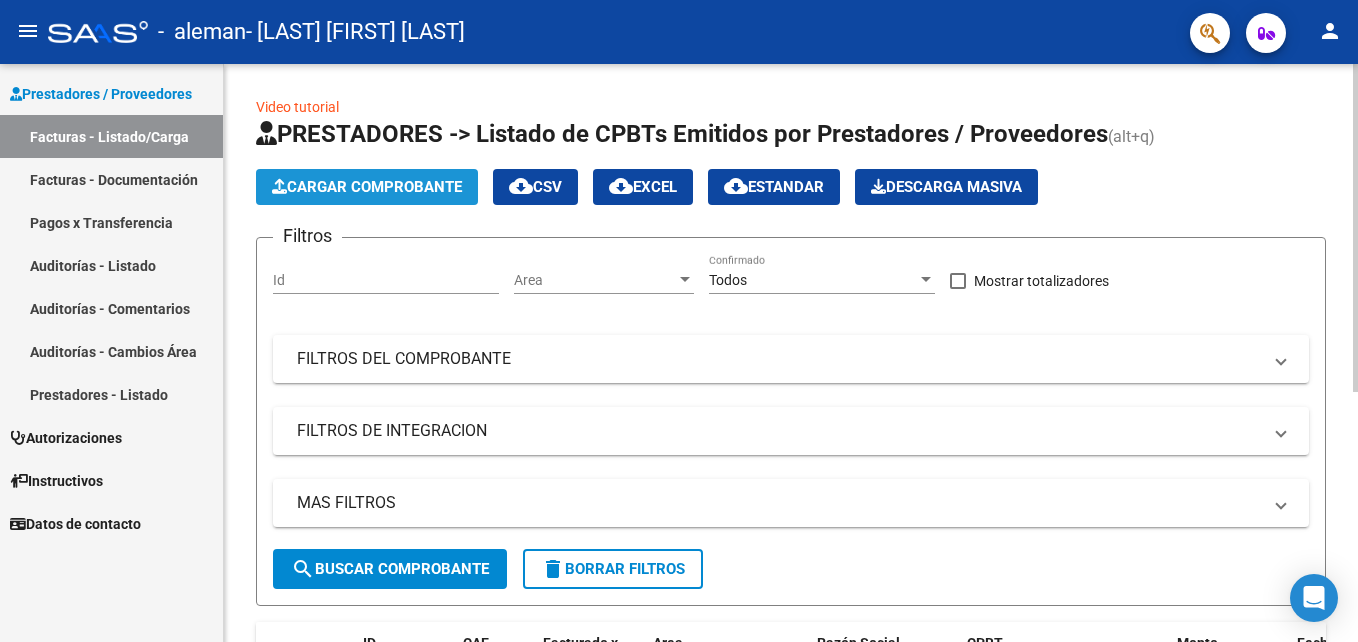 click on "Cargar Comprobante" 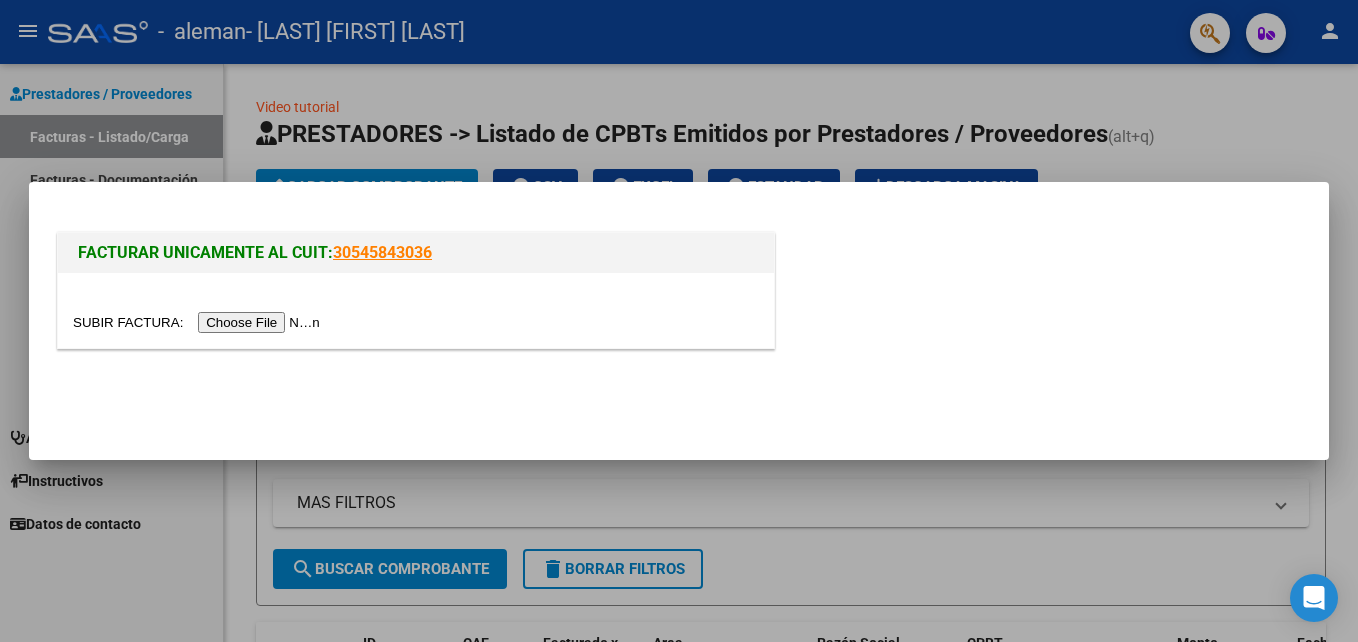 click at bounding box center (199, 322) 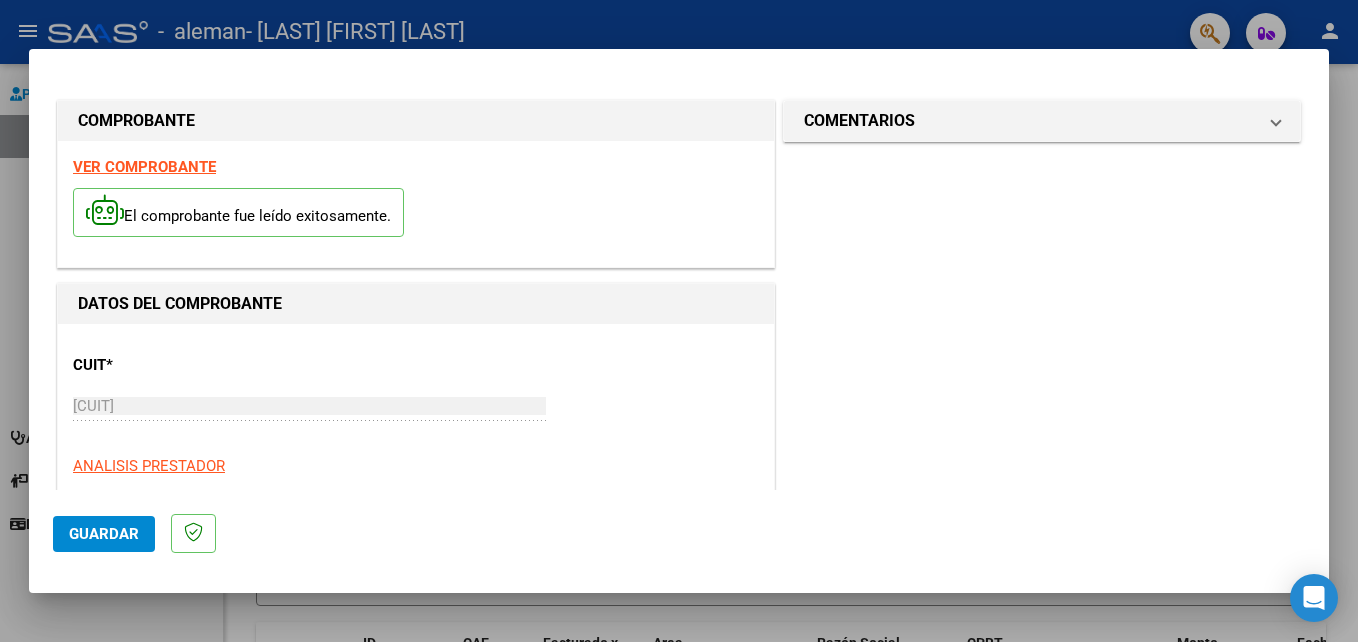 click on "VER COMPROBANTE" at bounding box center (144, 167) 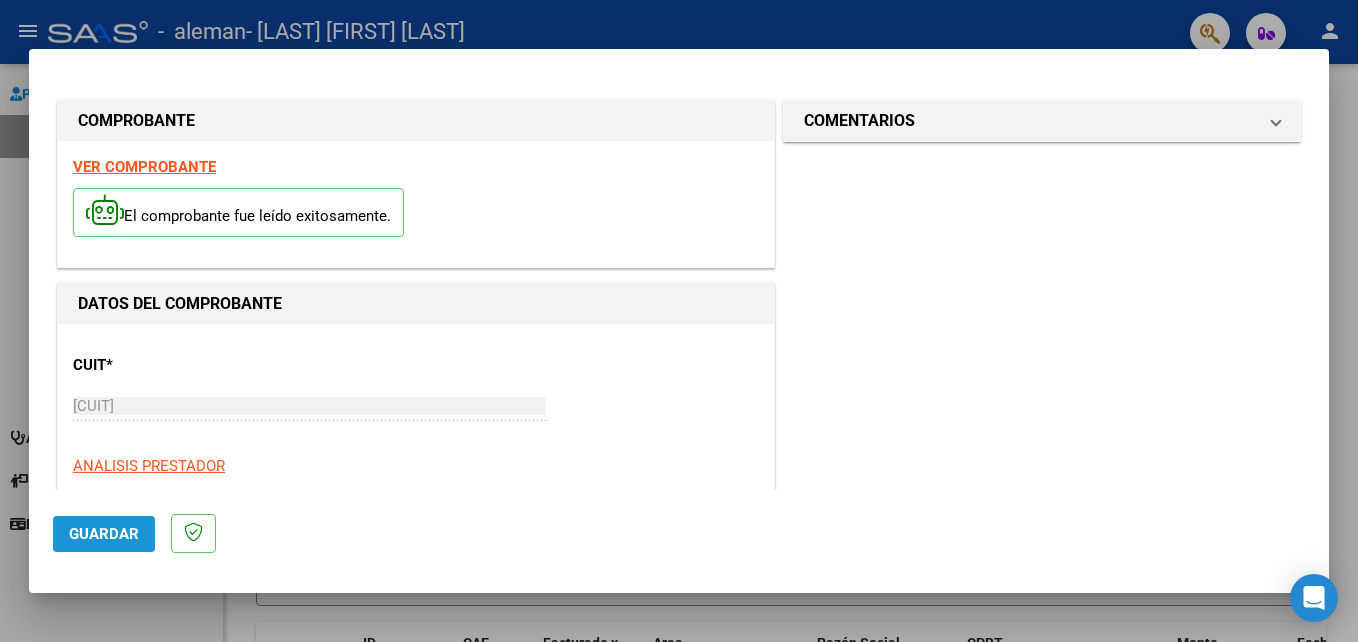 click on "Guardar" 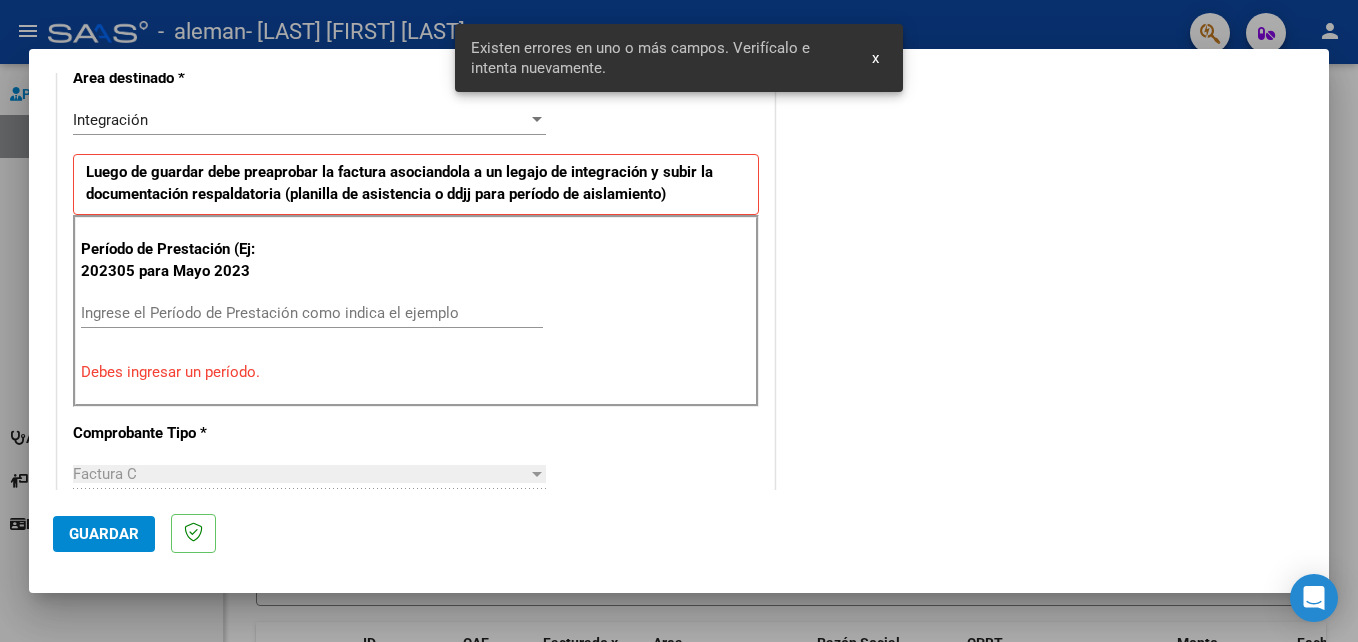 scroll, scrollTop: 450, scrollLeft: 0, axis: vertical 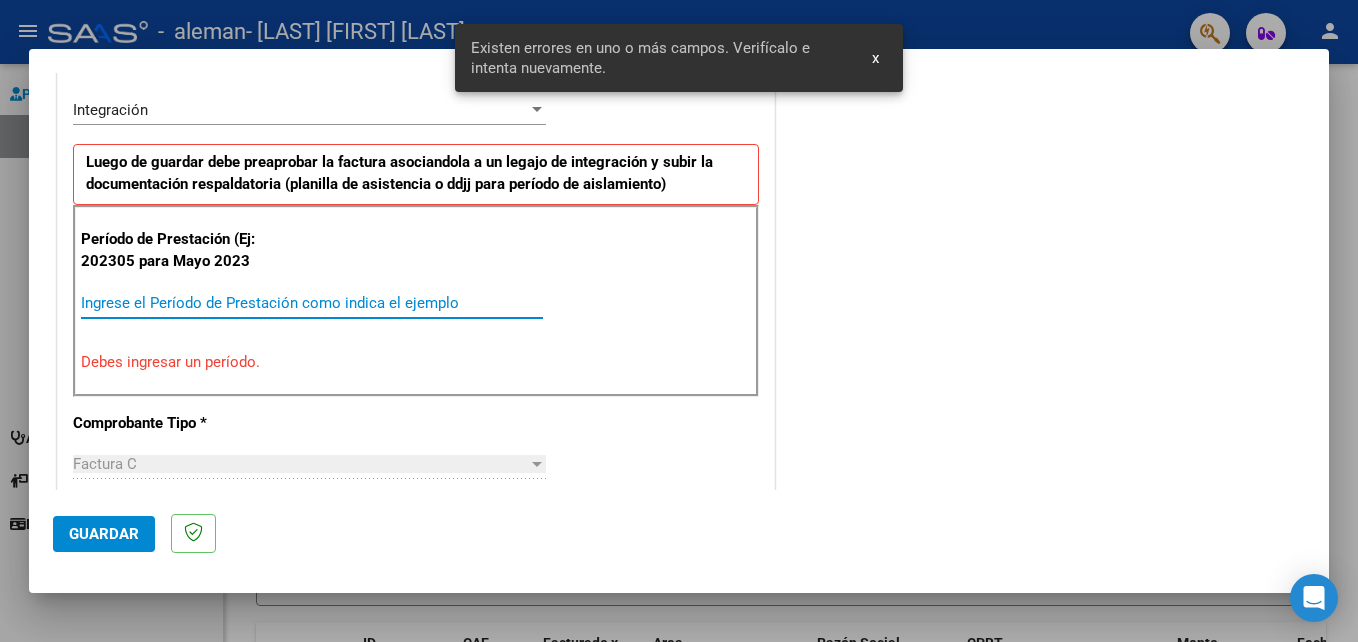 click on "Ingrese el Período de Prestación como indica el ejemplo" at bounding box center [312, 303] 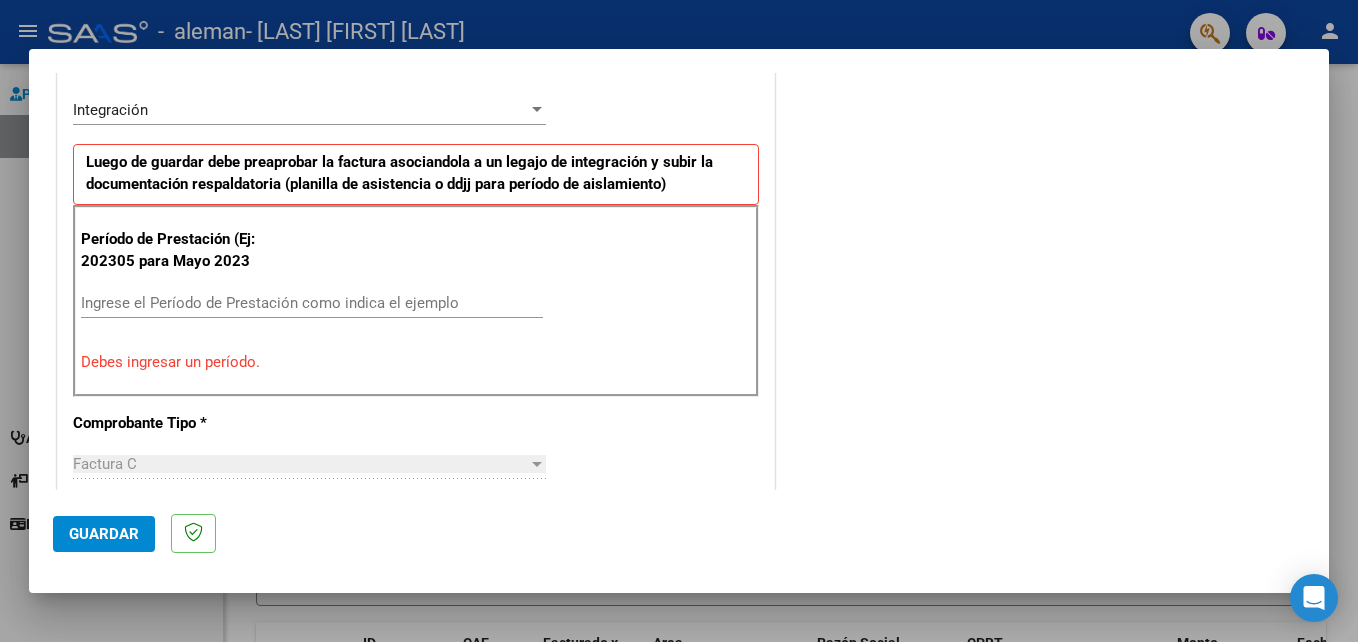 click on "Ingrese el Período de Prestación como indica el ejemplo" at bounding box center [312, 303] 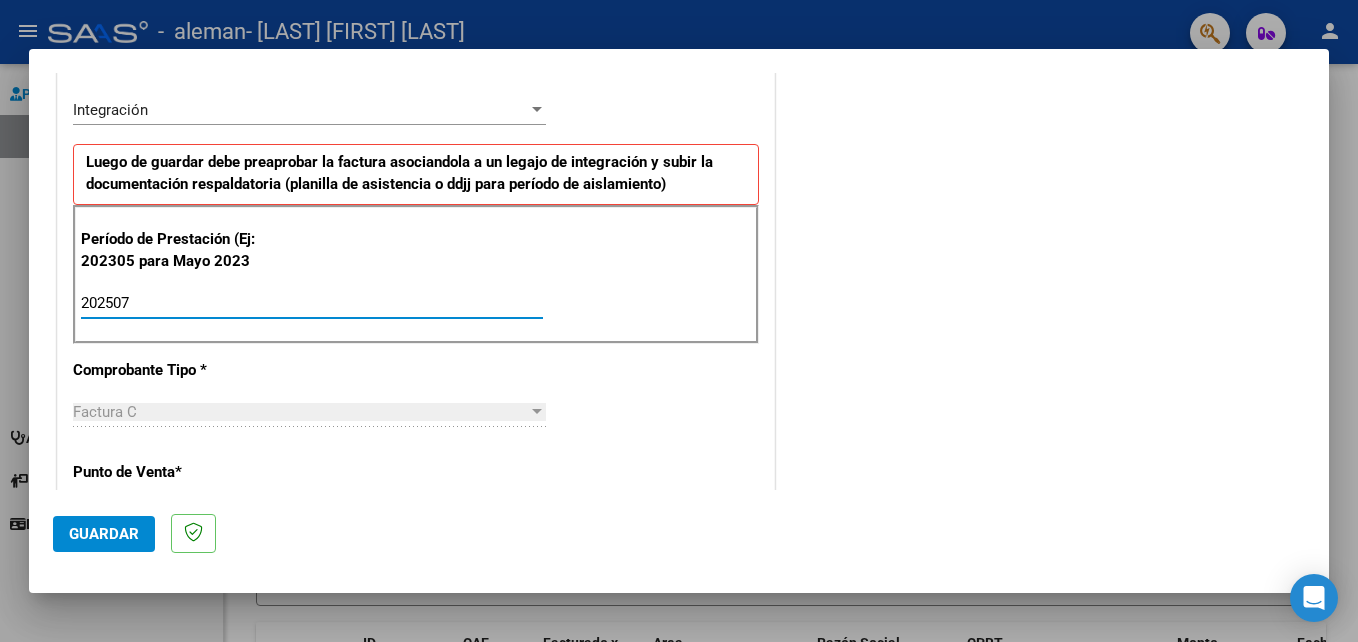 type on "202507" 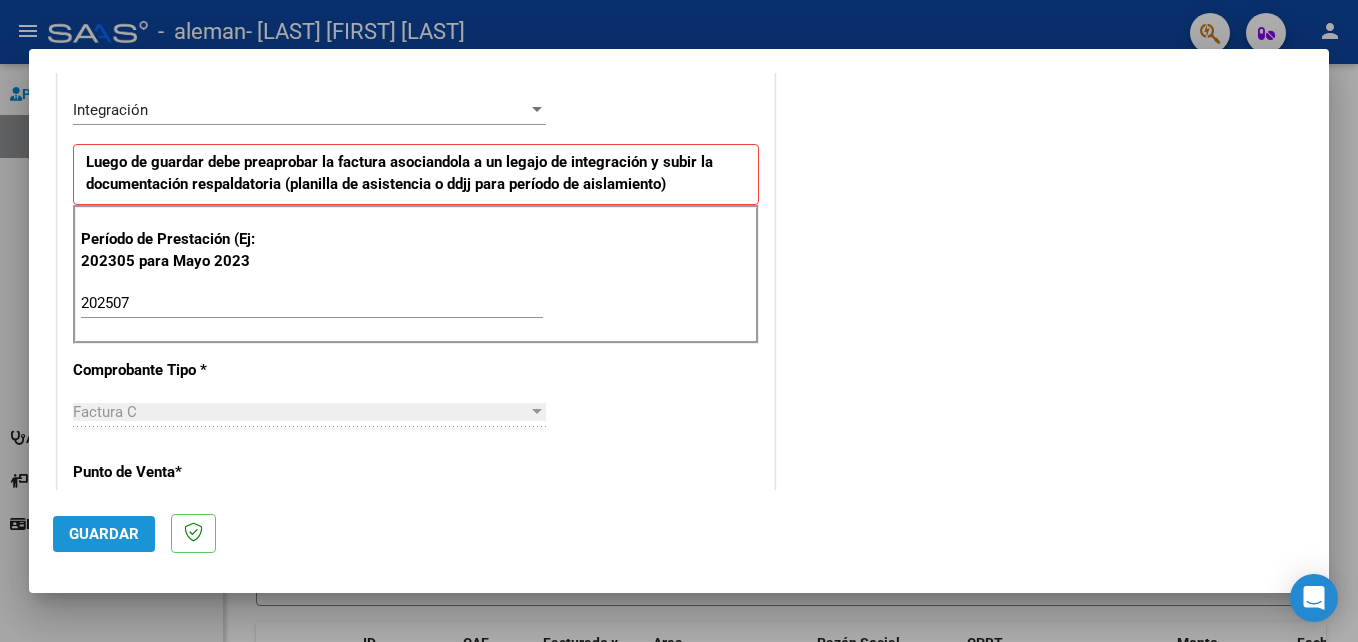 click on "Guardar" 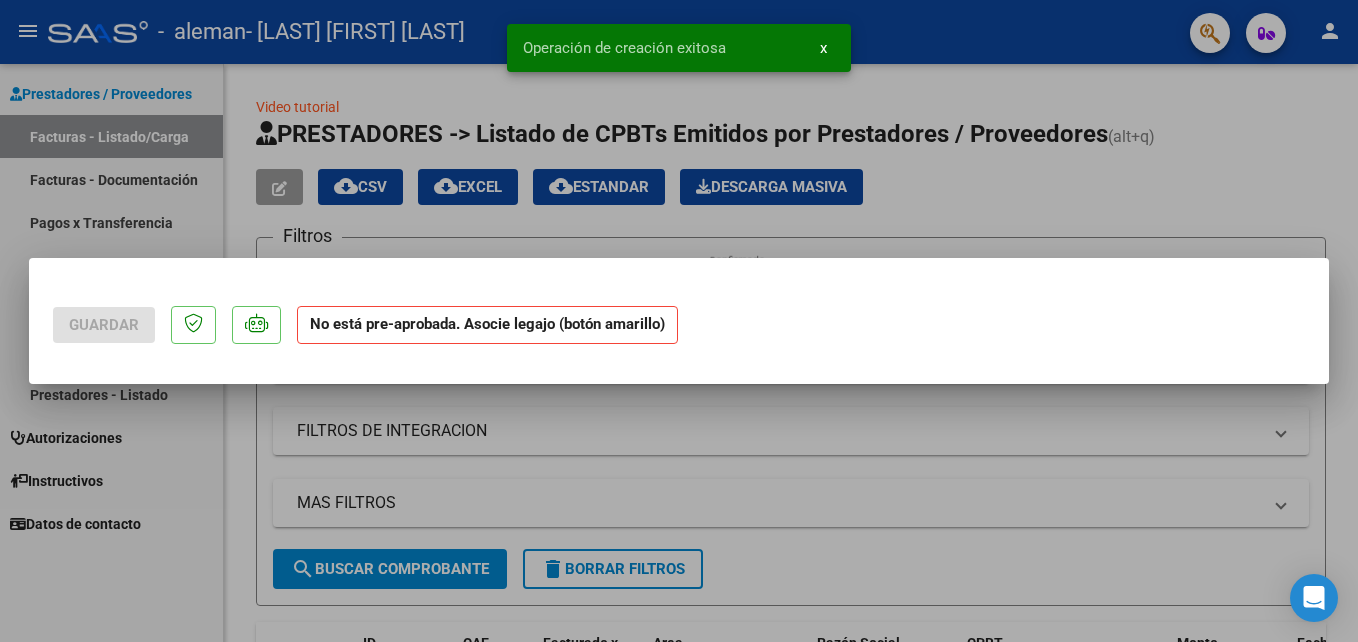 scroll, scrollTop: 0, scrollLeft: 0, axis: both 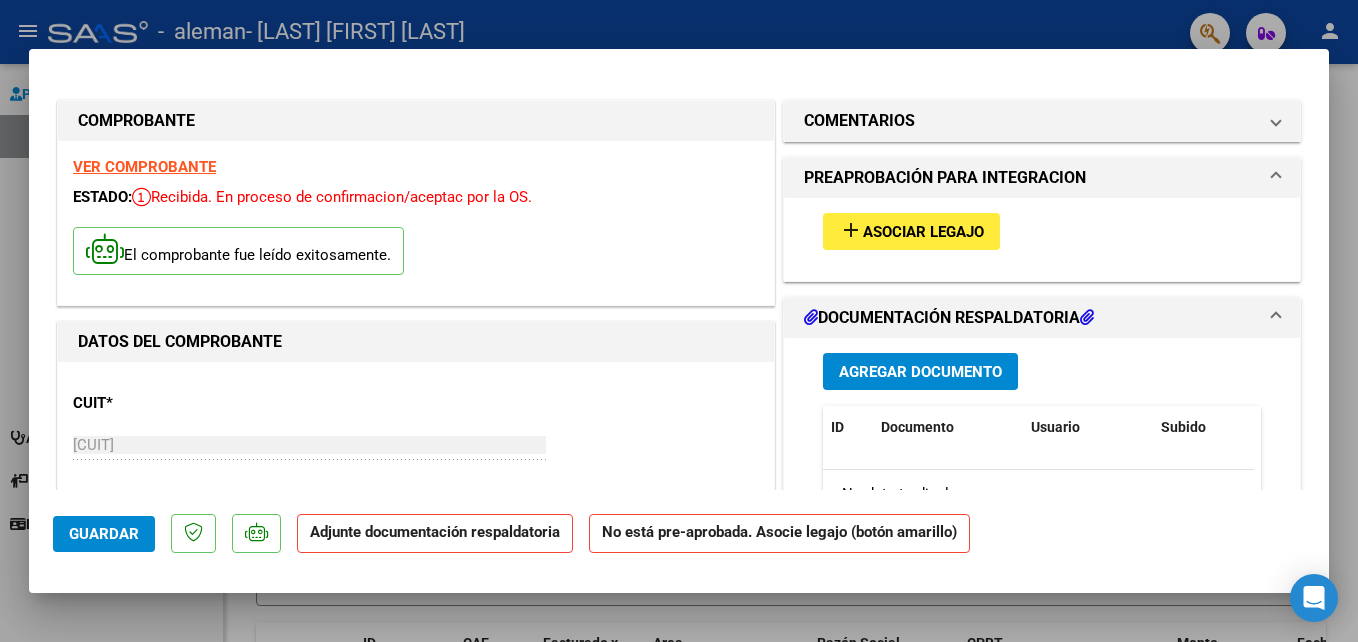 click on "add Asociar Legajo" at bounding box center [911, 231] 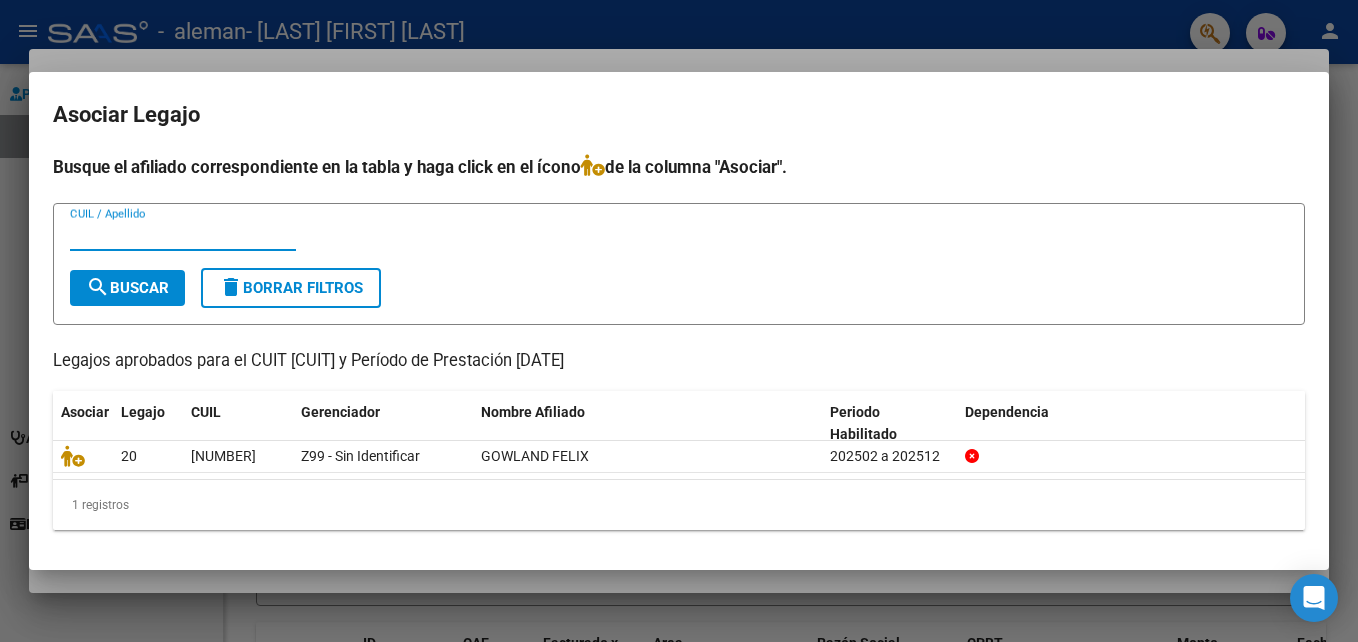 click on "CUIL / Apellido" at bounding box center (183, 235) 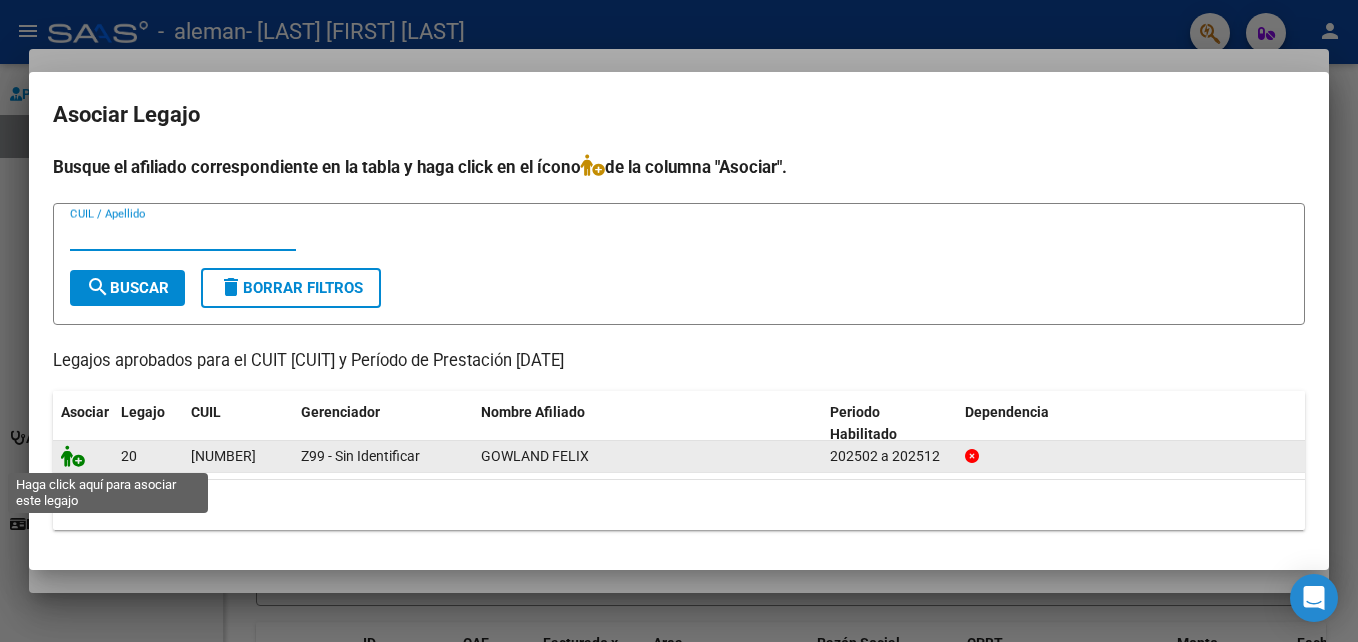 click 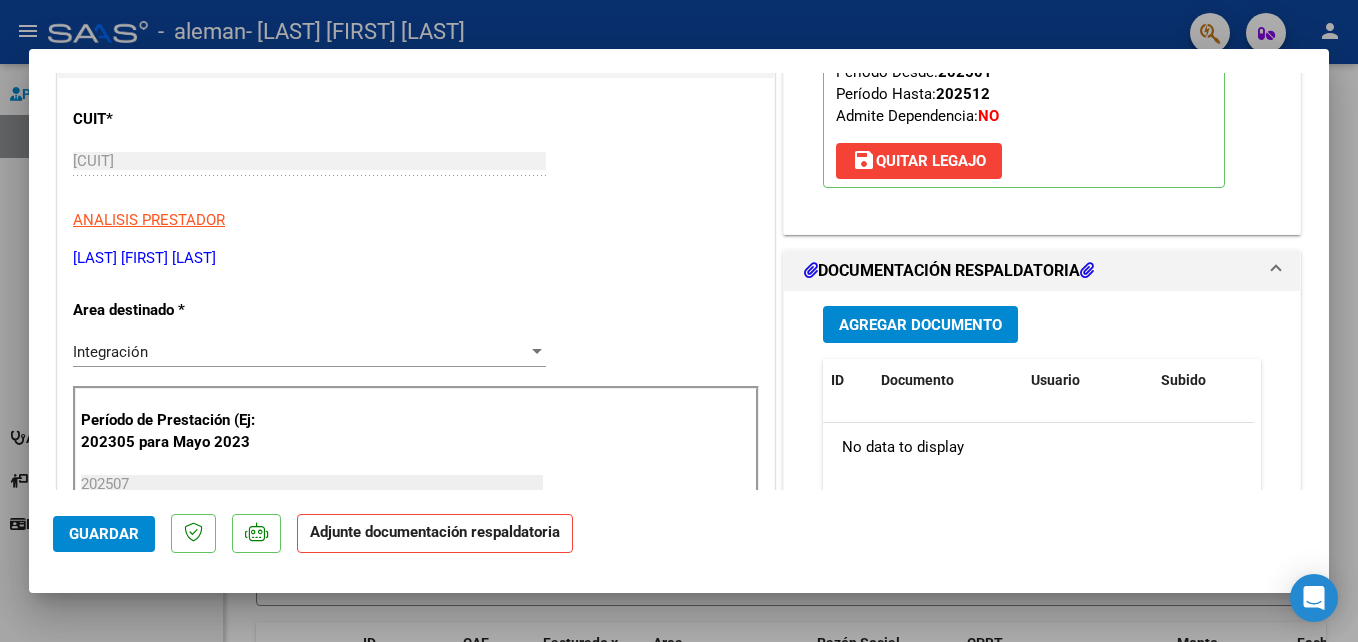 scroll, scrollTop: 289, scrollLeft: 0, axis: vertical 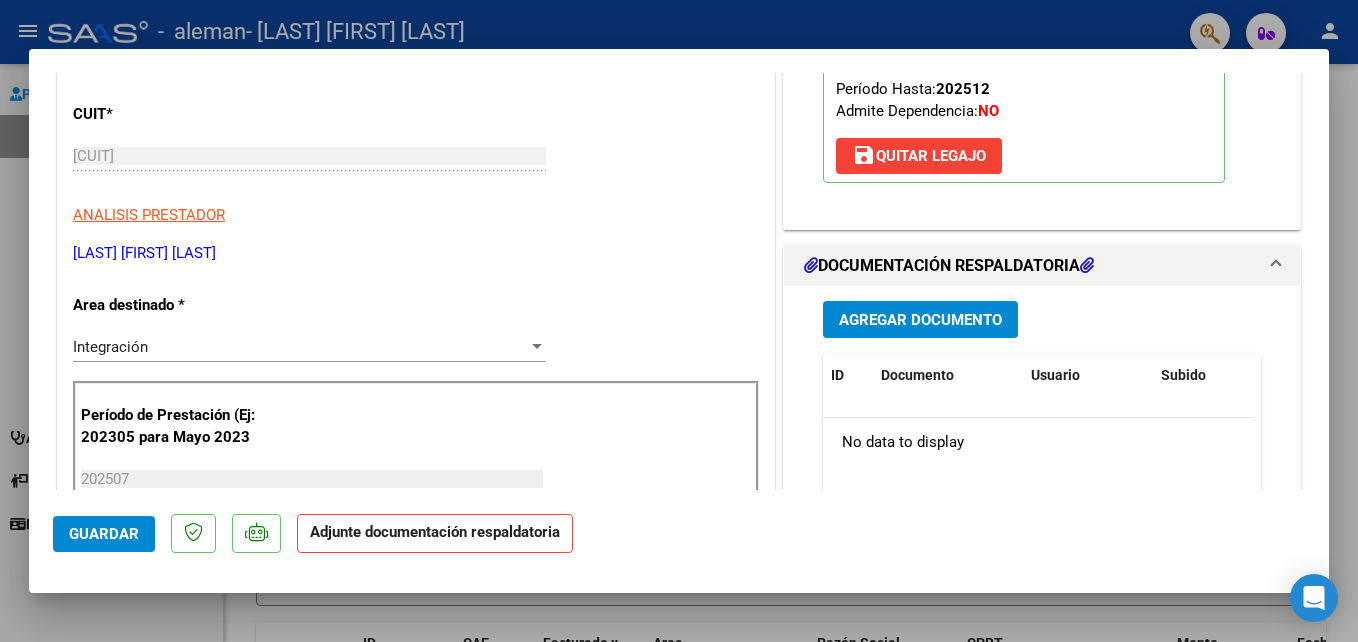 click on "Adjunte documentación respaldatoria" 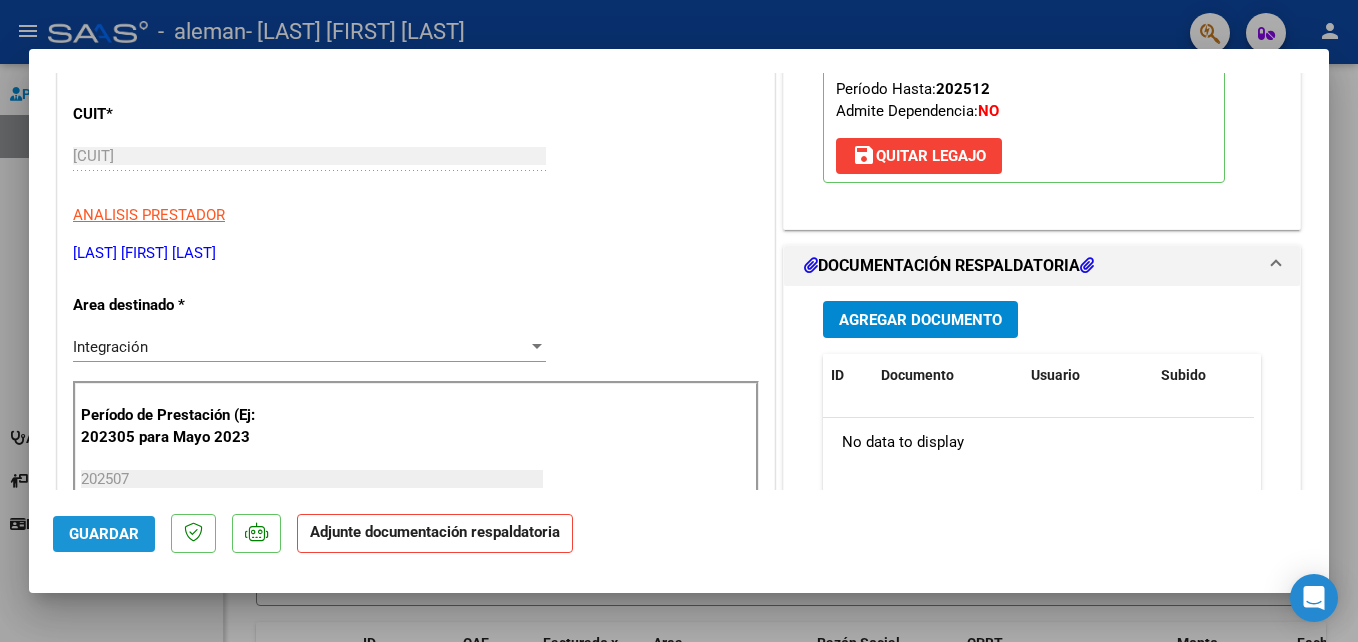 click on "Guardar" 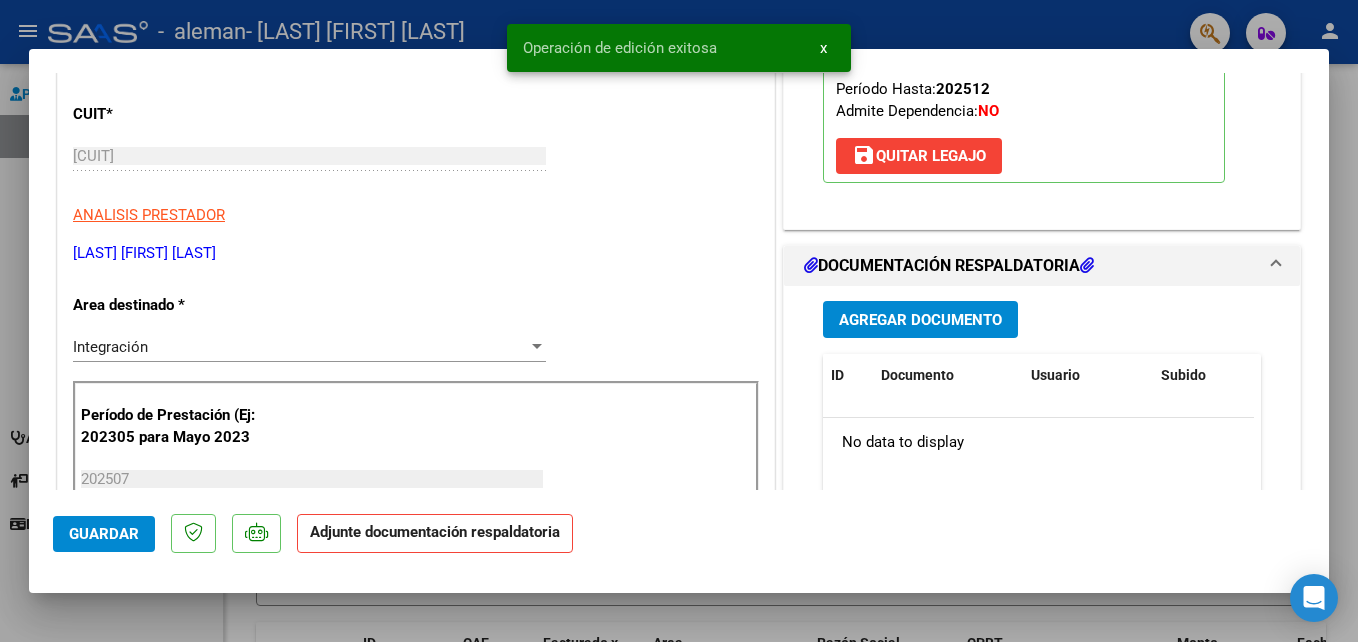 click on "Adjunte documentación respaldatoria" 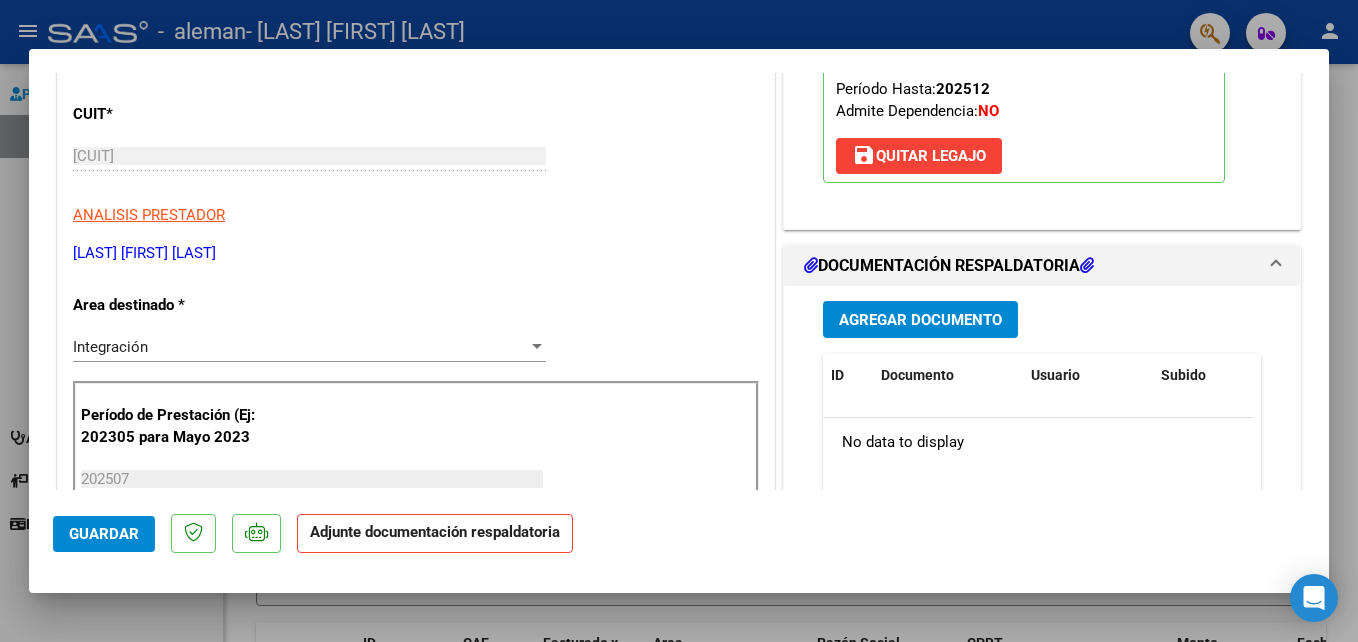 click on "Agregar Documento" at bounding box center (920, 320) 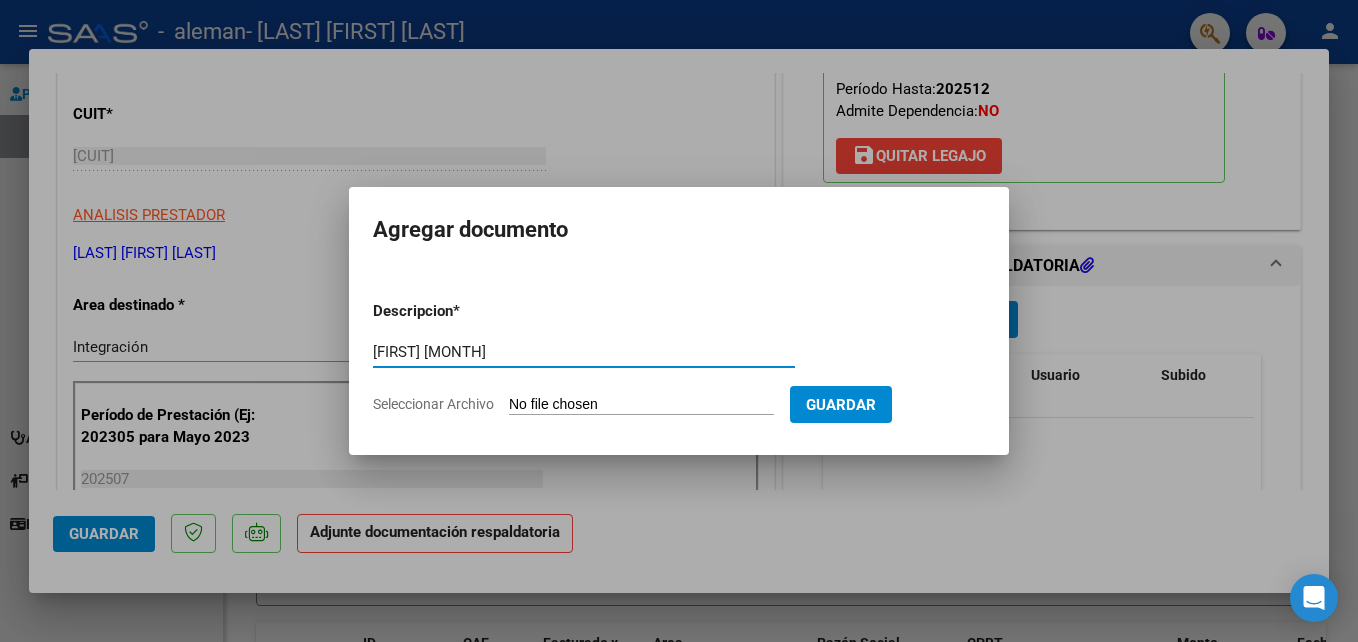 type on "[FIRST] [MONTH]" 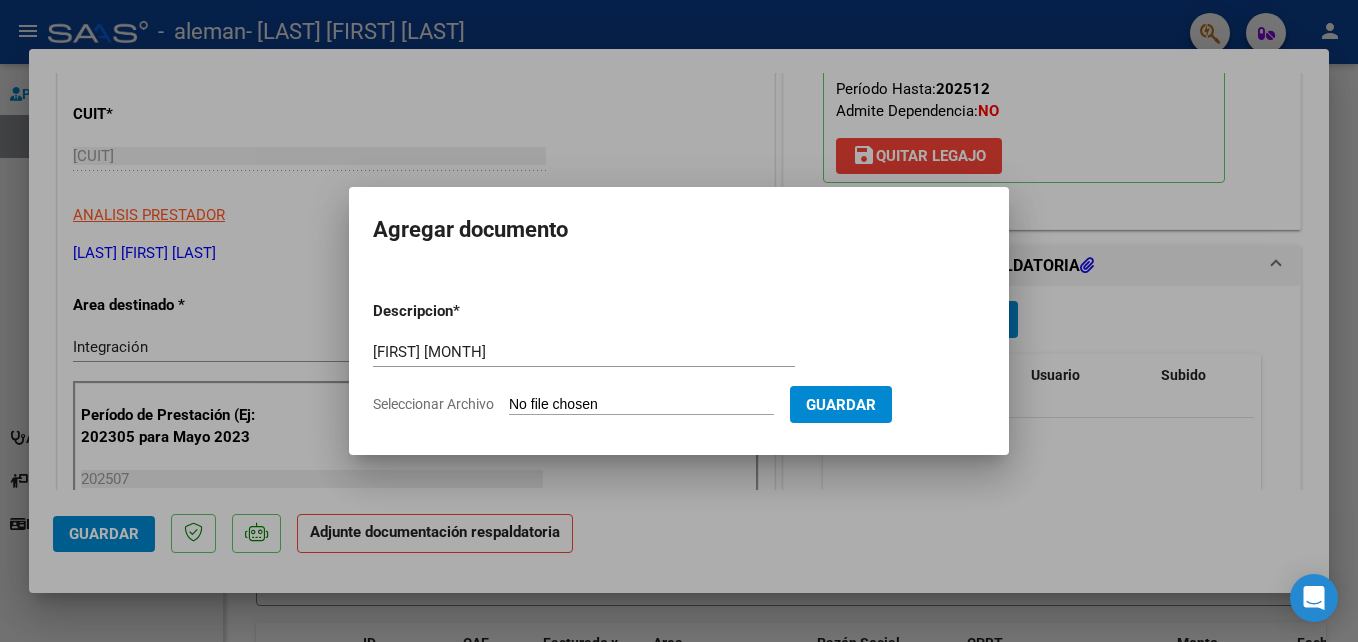 type on "C:\fakepath\[FIRST] [LAST] [MONTH].pdf" 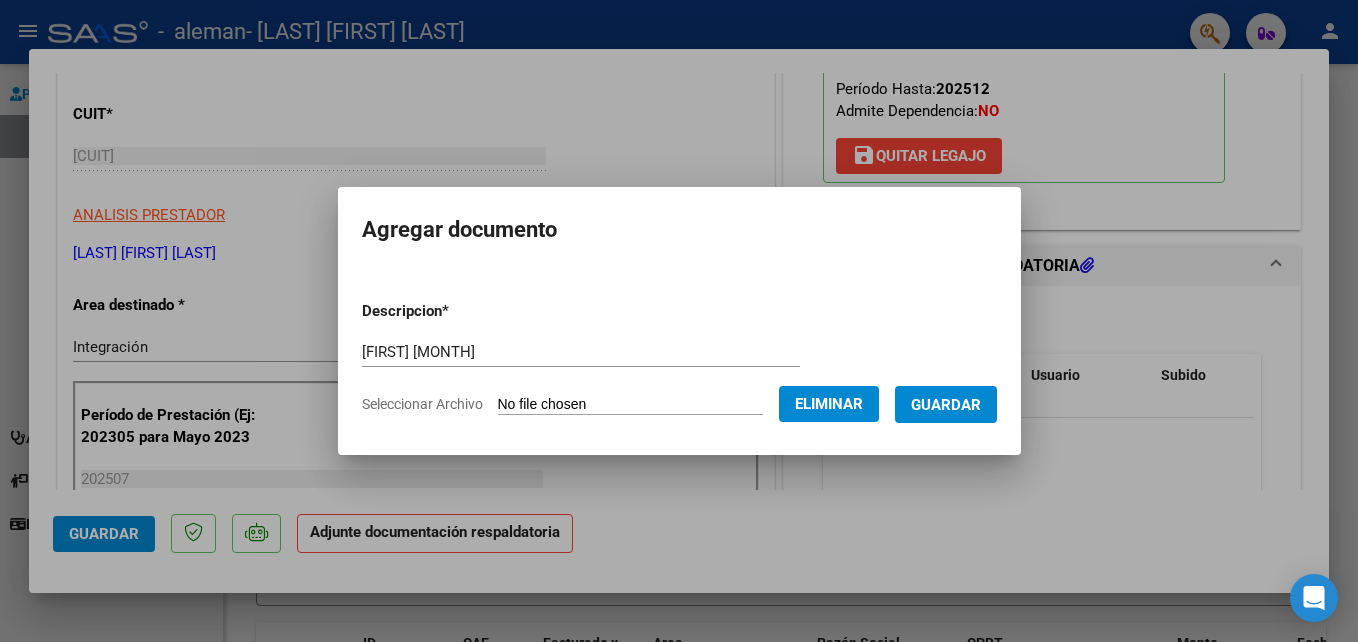 click on "Guardar" at bounding box center [946, 405] 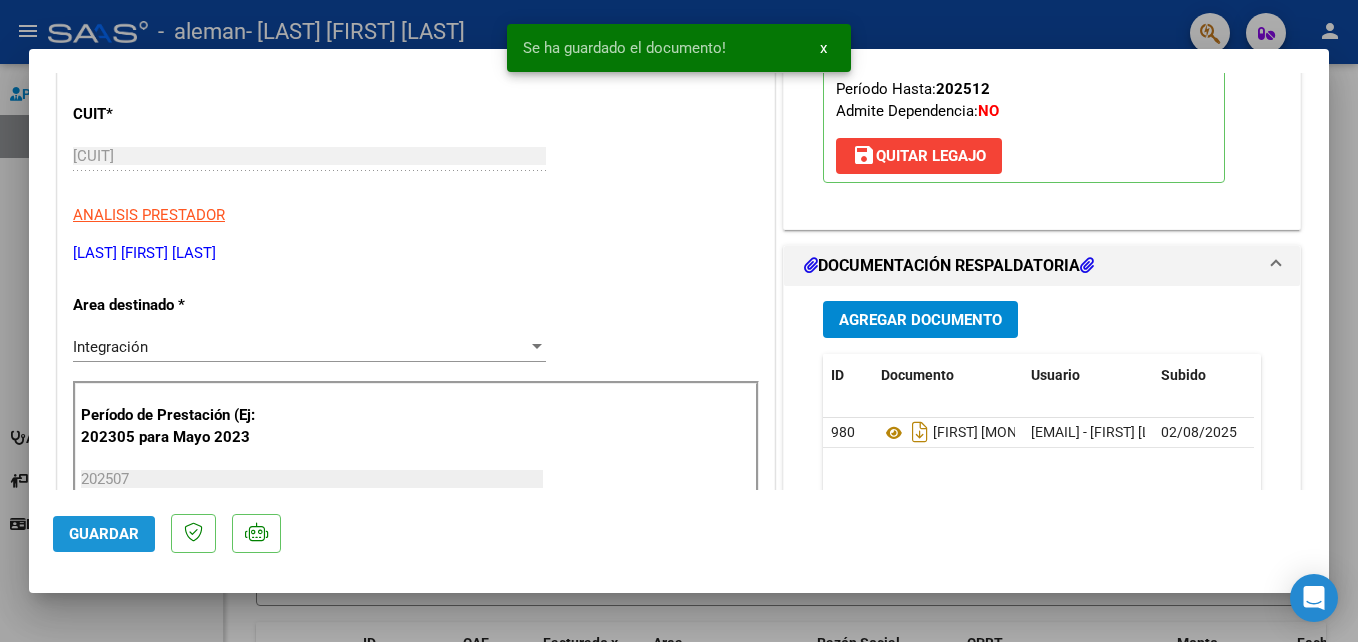 click on "Guardar" 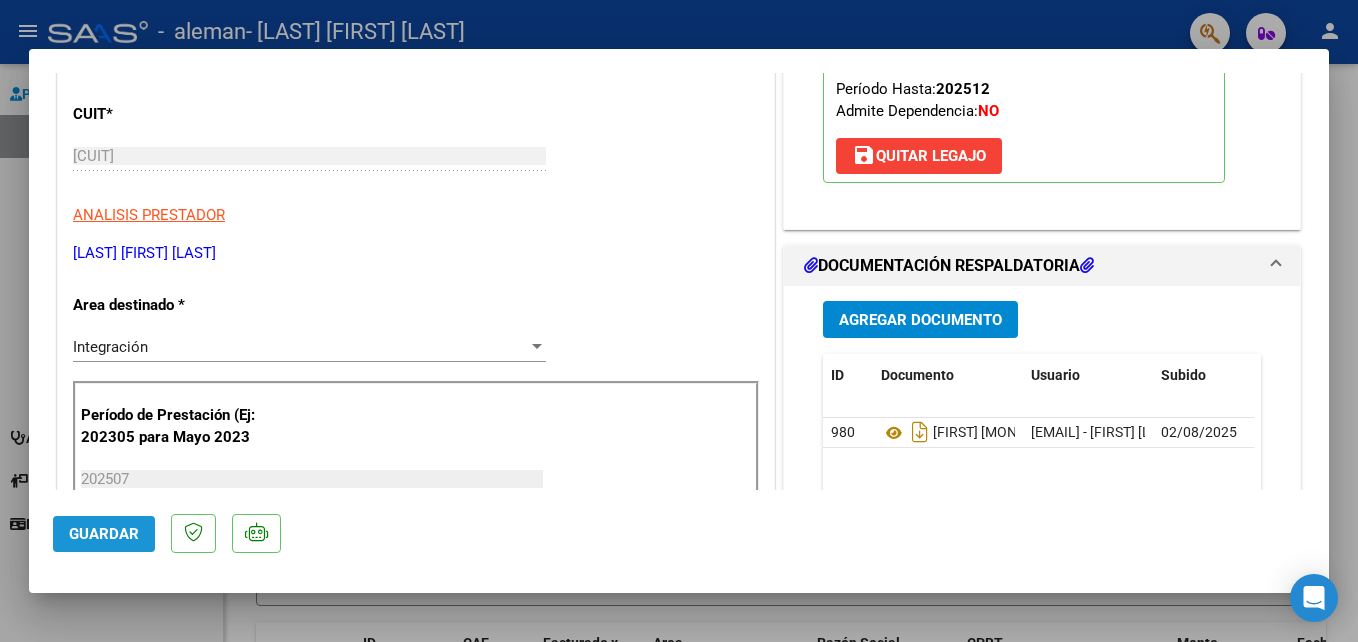 click on "Guardar" 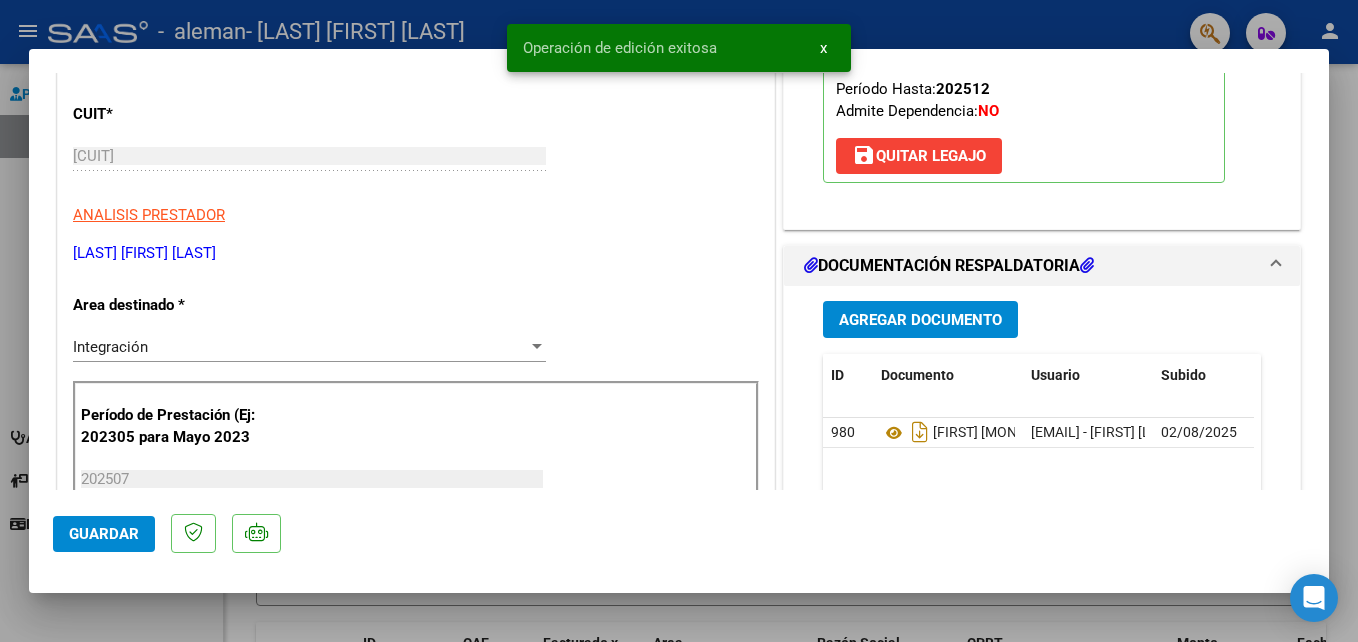 click at bounding box center (679, 321) 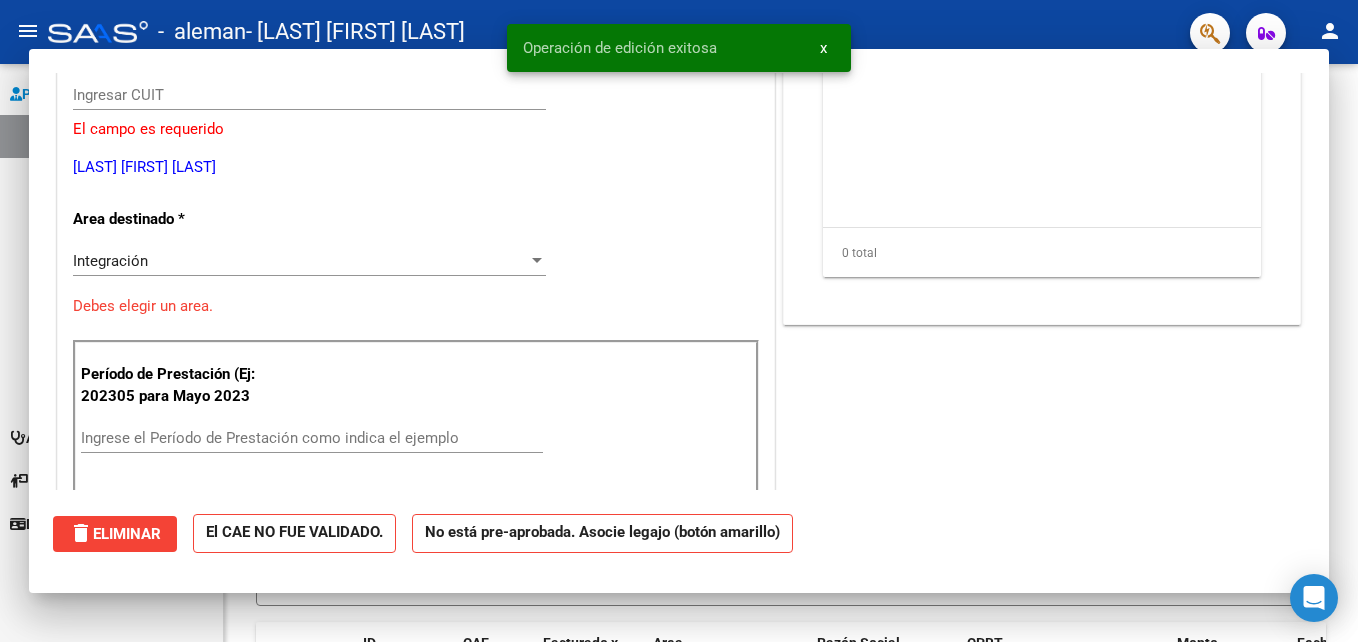 scroll, scrollTop: 0, scrollLeft: 0, axis: both 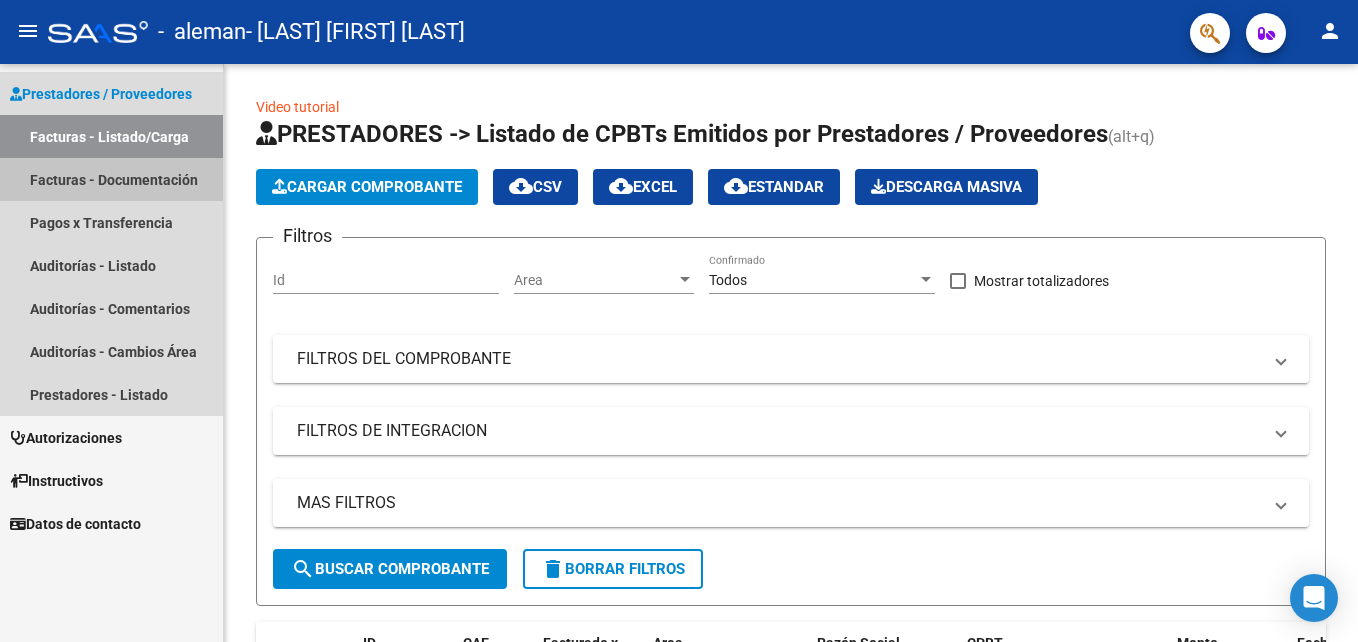 click on "Facturas - Documentación" at bounding box center [111, 179] 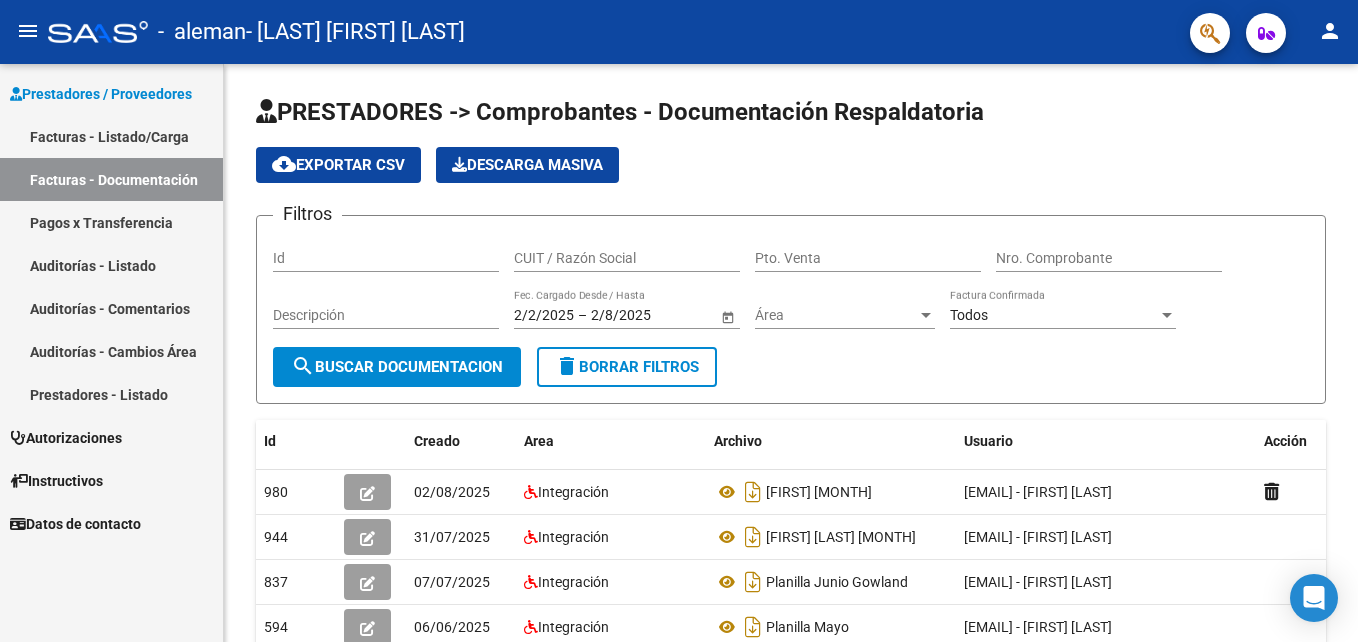 click on "Facturas - Listado/Carga" at bounding box center [111, 136] 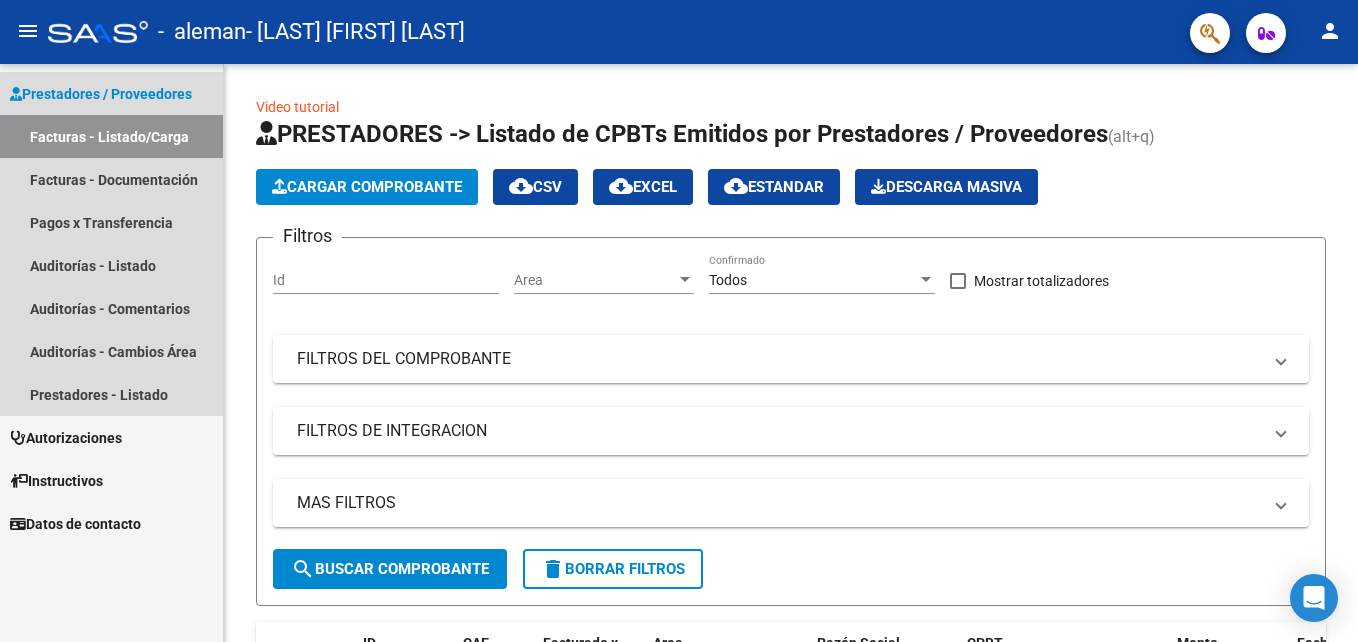 click on "Prestadores / Proveedores" at bounding box center [101, 94] 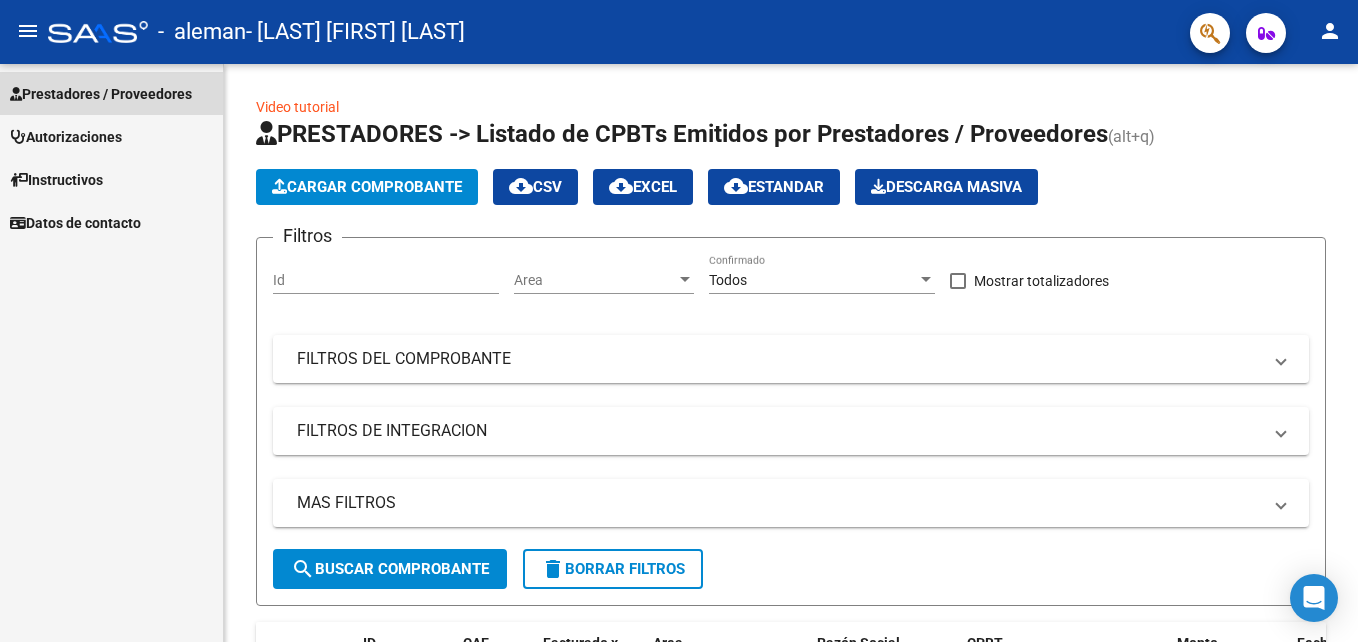 click on "Prestadores / Proveedores" at bounding box center [101, 94] 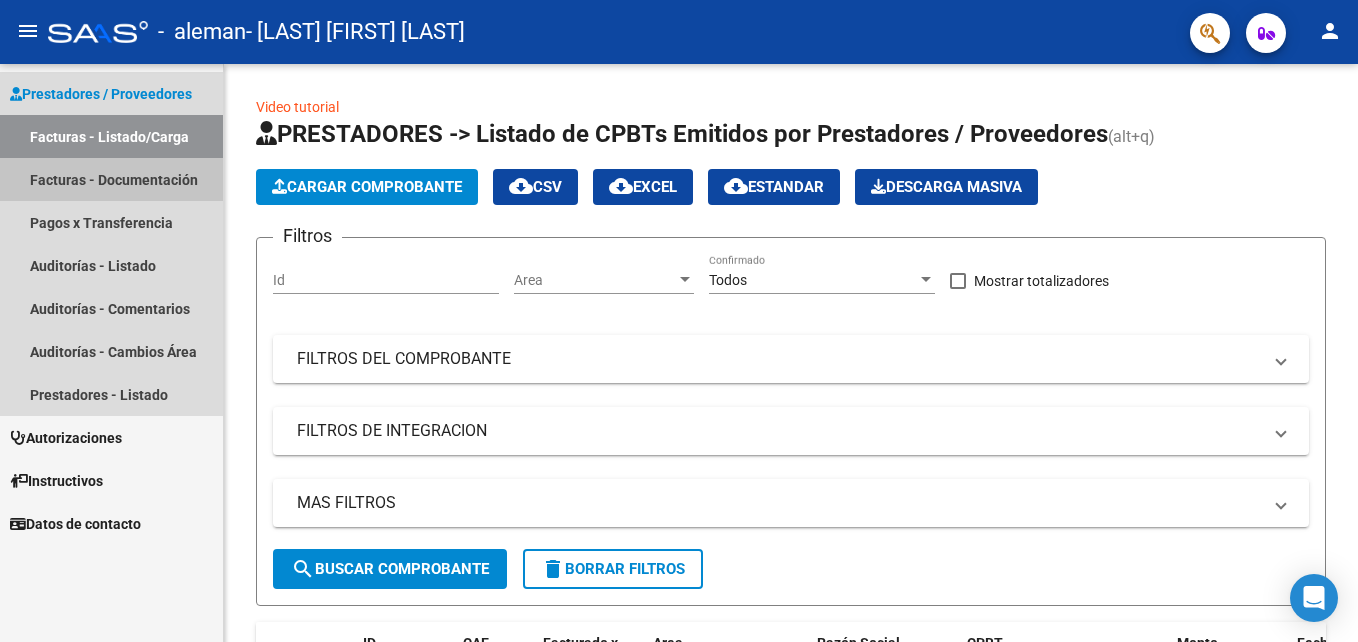 click on "Facturas - Documentación" at bounding box center [111, 179] 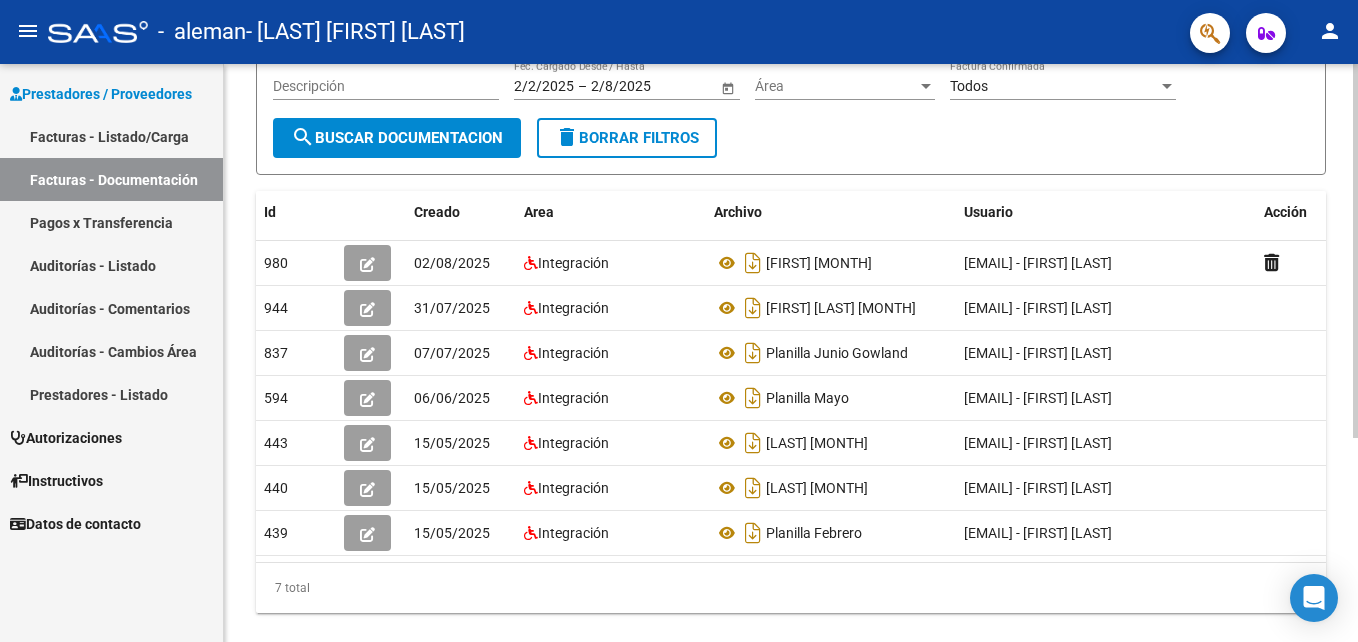 scroll, scrollTop: 230, scrollLeft: 0, axis: vertical 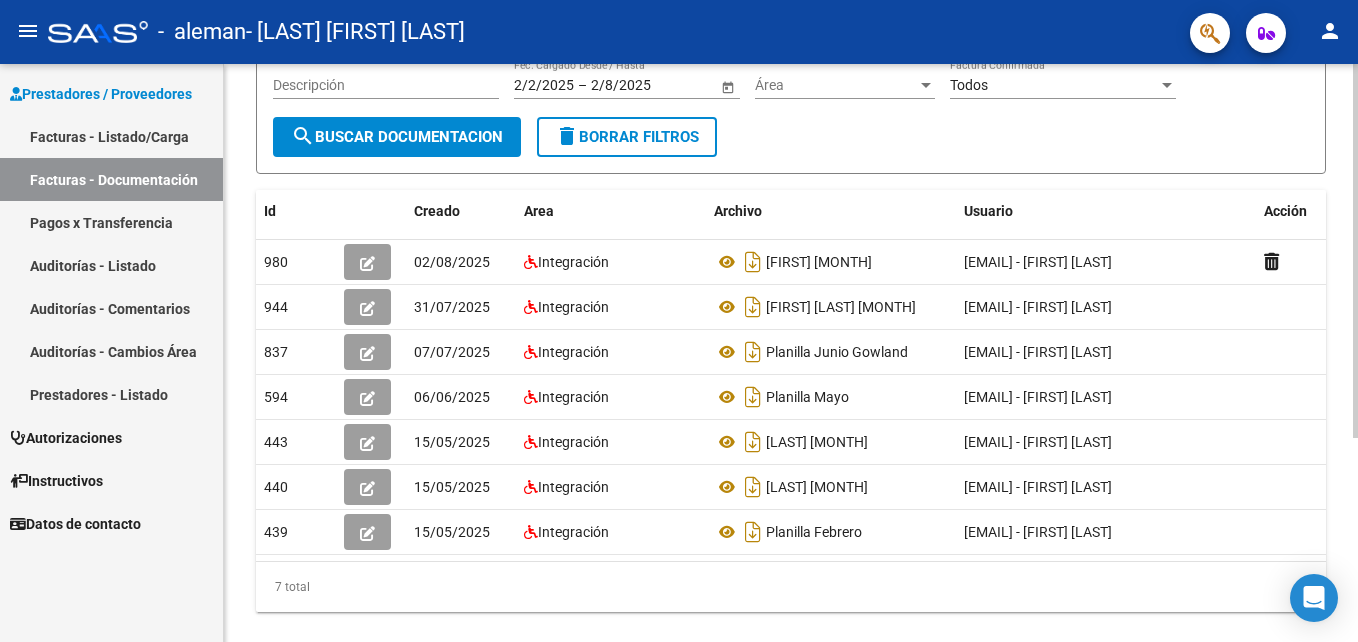 click on "menu -   aleman   - [LAST] [FIRST] [LAST] person    Prestadores / Proveedores Facturas - Listado/Carga Facturas - Documentación Pagos x Transferencia Auditorías - Listado Auditorías - Comentarios Auditorías - Cambios Área Prestadores - Listado    Instructivos    Datos de contacto  PRESTADORES -> Comprobantes - Documentación Respaldatoria cloud_download  Exportar CSV   Descarga Masiva
Filtros Id CUIT / Razón Social Pto. Venta Nro. Comprobante Descripción [DATE] [DATE] – [DATE] [DATE] Fec. Cargado Desde / Hasta Área Área Todos Factura Confirmada search  Buscar Documentacion  delete  Borrar Filtros  Id Creado Area Archivo Usuario Acción 980
[DATE] Integración [FIRST] [MONTH]  [EMAIL] - [FIRST] [LAST]  944
31/07/2025 Integración [FIRST] [LAST] [MONTH] 837
594" at bounding box center (679, 321) 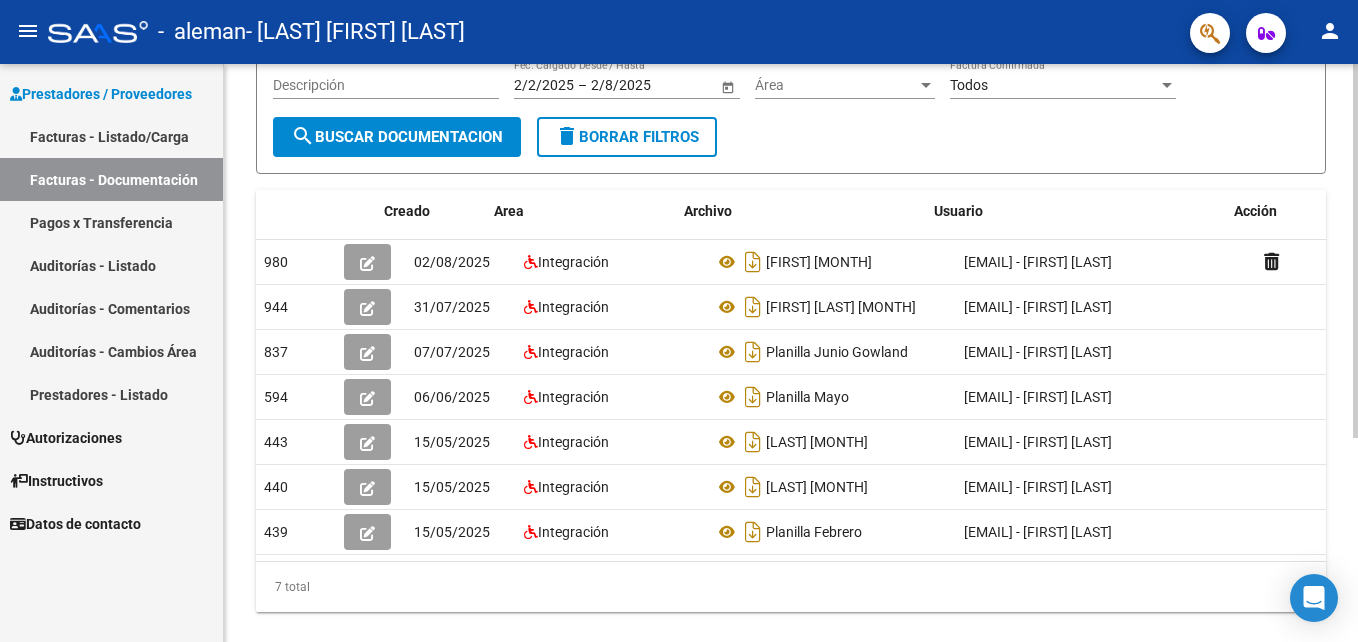 scroll, scrollTop: 0, scrollLeft: 30, axis: horizontal 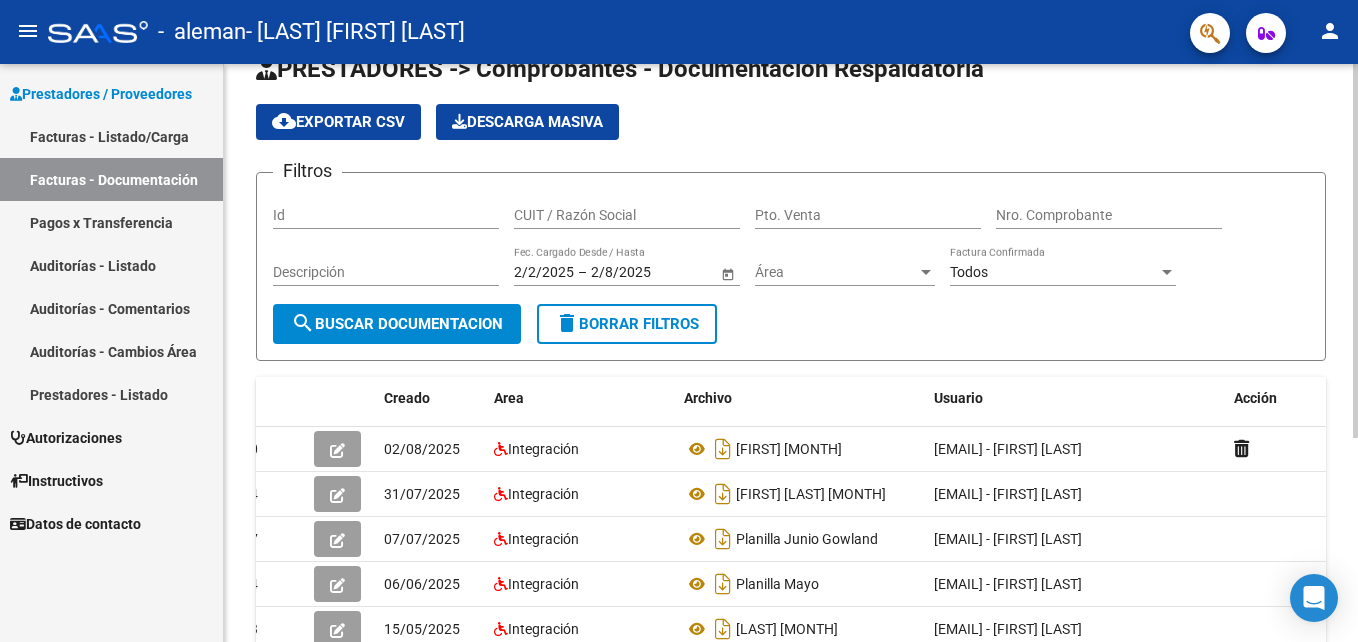 click on "menu -   aleman   - [LAST] [FIRST] [LAST] person    Prestadores / Proveedores Facturas - Listado/Carga Facturas - Documentación Pagos x Transferencia Auditorías - Listado Auditorías - Comentarios Auditorías - Cambios Área Prestadores - Listado    Instructivos    Datos de contacto  PRESTADORES -> Comprobantes - Documentación Respaldatoria cloud_download  Exportar CSV   Descarga Masiva
Filtros Id CUIT / Razón Social Pto. Venta Nro. Comprobante Descripción [DATE] [DATE] – [DATE] [DATE] Fec. Cargado Desde / Hasta Área Área Todos Factura Confirmada search  Buscar Documentacion  delete  Borrar Filtros  Id Creado Area Archivo Usuario Acción 980
[DATE] Integración [FIRST] [MONTH]  [EMAIL] - [FIRST] [LAST]  944
31/07/2025 Integración [FIRST] [LAST] [MONTH] 837
594" at bounding box center (679, 321) 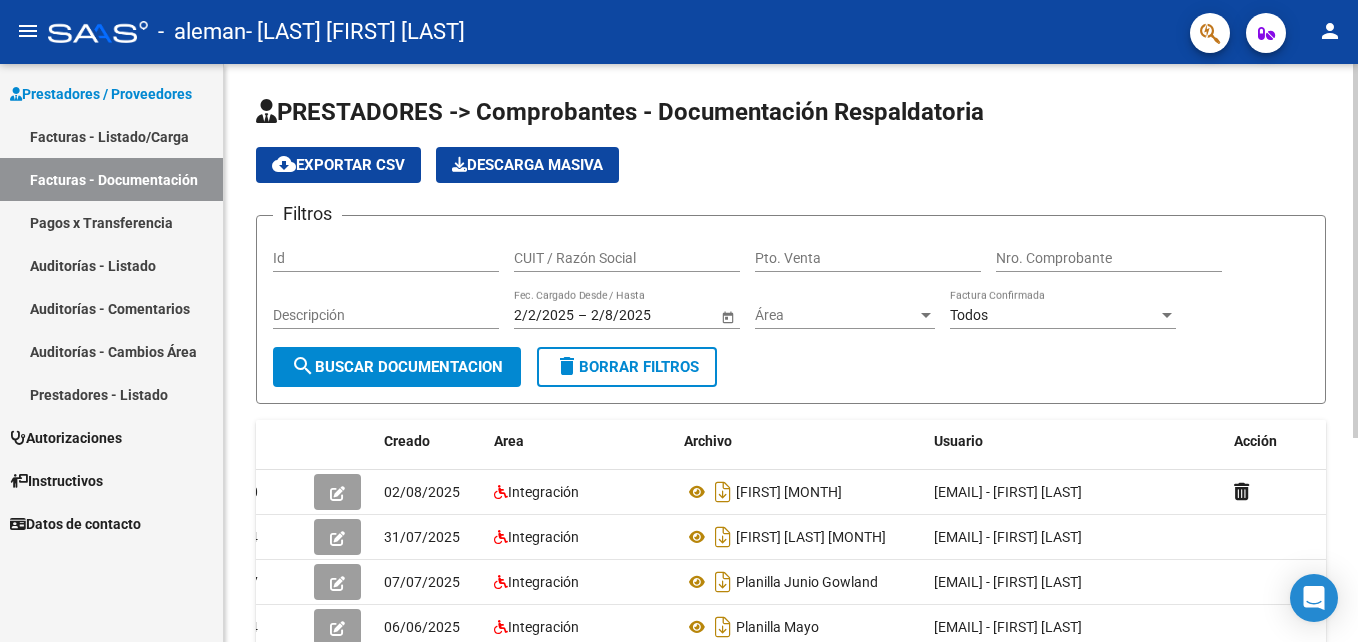 click on "menu -   aleman   - [LAST] [FIRST] [LAST] person    Prestadores / Proveedores Facturas - Listado/Carga Facturas - Documentación Pagos x Transferencia Auditorías - Listado Auditorías - Comentarios Auditorías - Cambios Área Prestadores - Listado    Instructivos    Datos de contacto  PRESTADORES -> Comprobantes - Documentación Respaldatoria cloud_download  Exportar CSV   Descarga Masiva
Filtros Id CUIT / Razón Social Pto. Venta Nro. Comprobante Descripción [DATE] [DATE] – [DATE] [DATE] Fec. Cargado Desde / Hasta Área Área Todos Factura Confirmada search  Buscar Documentacion  delete  Borrar Filtros  Id Creado Area Archivo Usuario Acción 980
[DATE] Integración [FIRST] [MONTH]  [EMAIL] - [FIRST] [LAST]  944
31/07/2025 Integración [FIRST] [LAST] [MONTH] 837
594" at bounding box center (679, 321) 